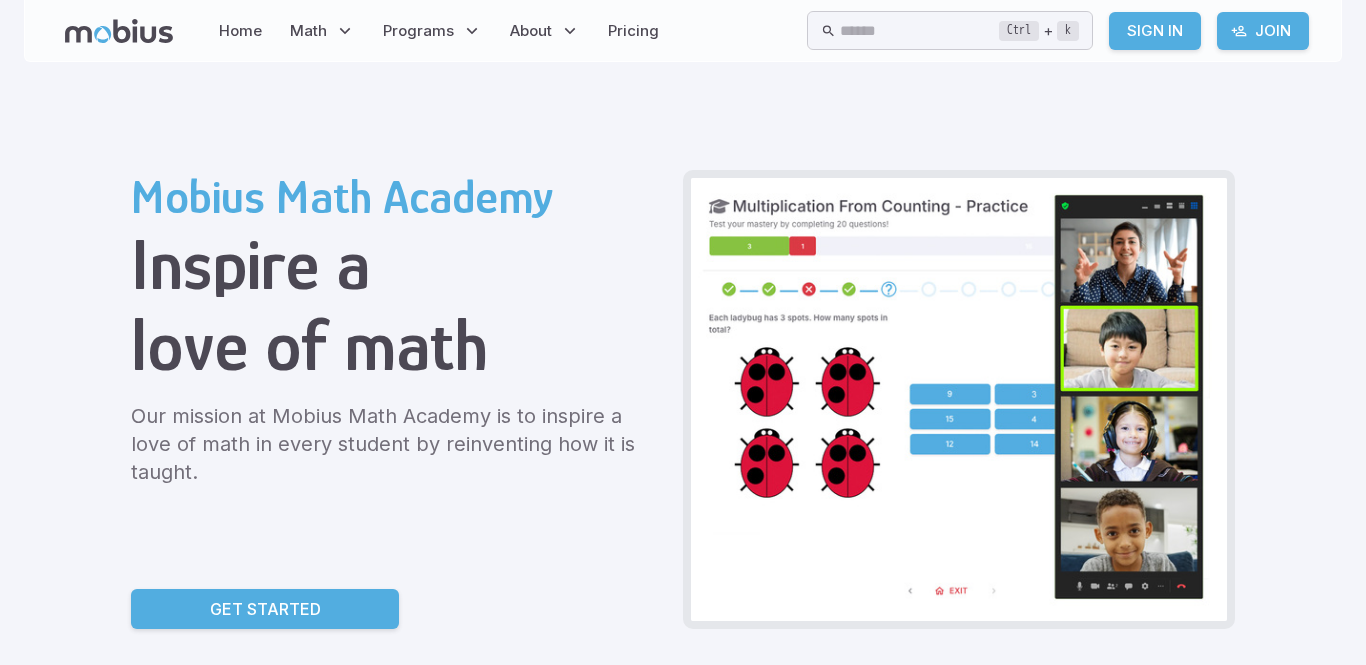 scroll, scrollTop: 0, scrollLeft: 0, axis: both 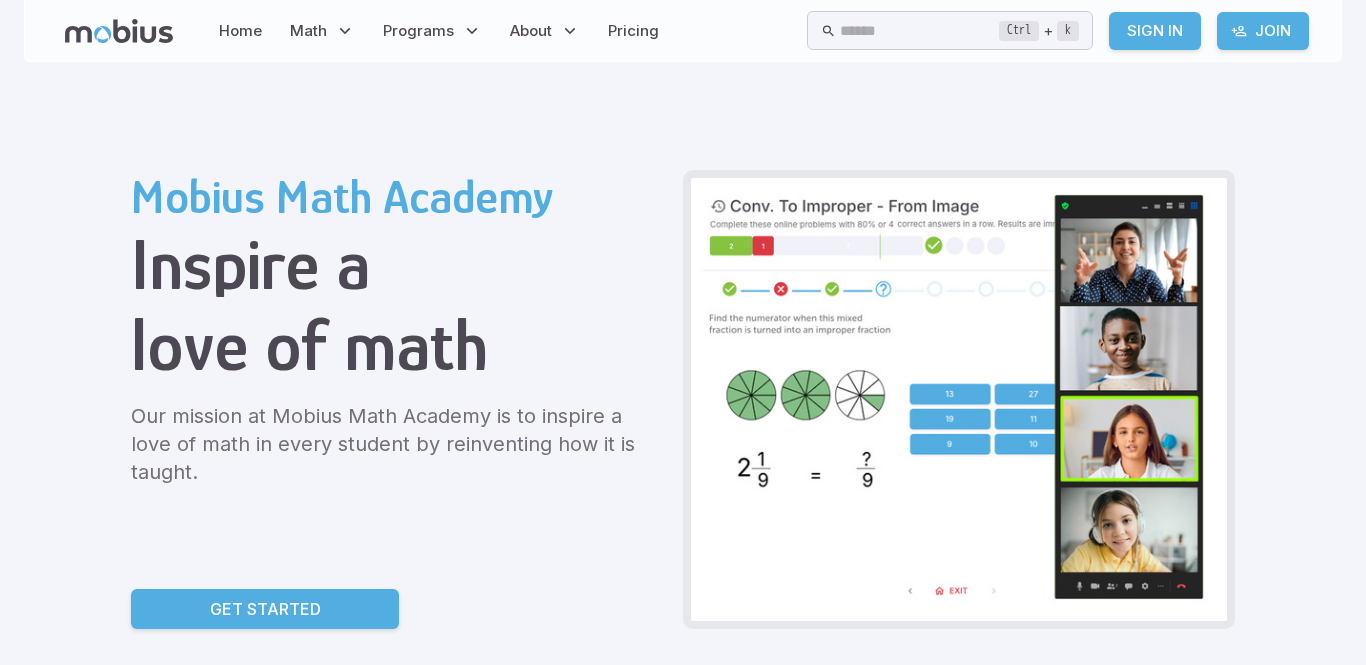 click on "Sign In" at bounding box center [1155, 31] 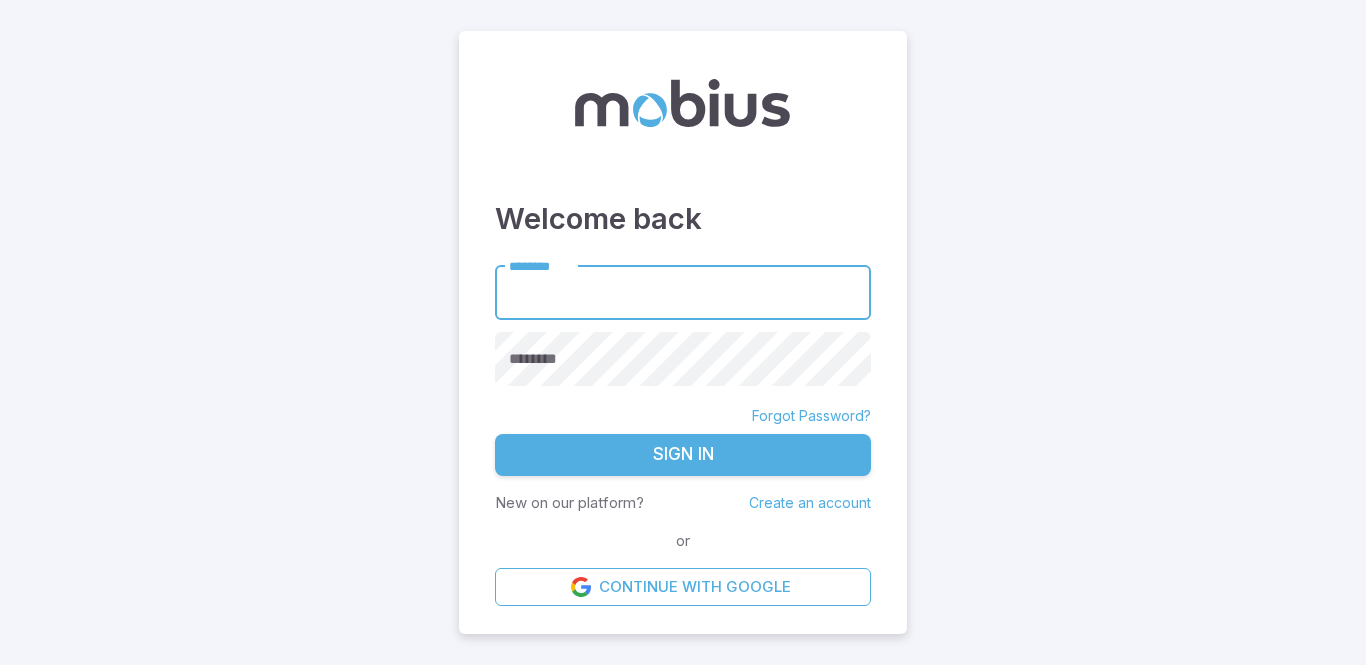 scroll, scrollTop: 0, scrollLeft: 0, axis: both 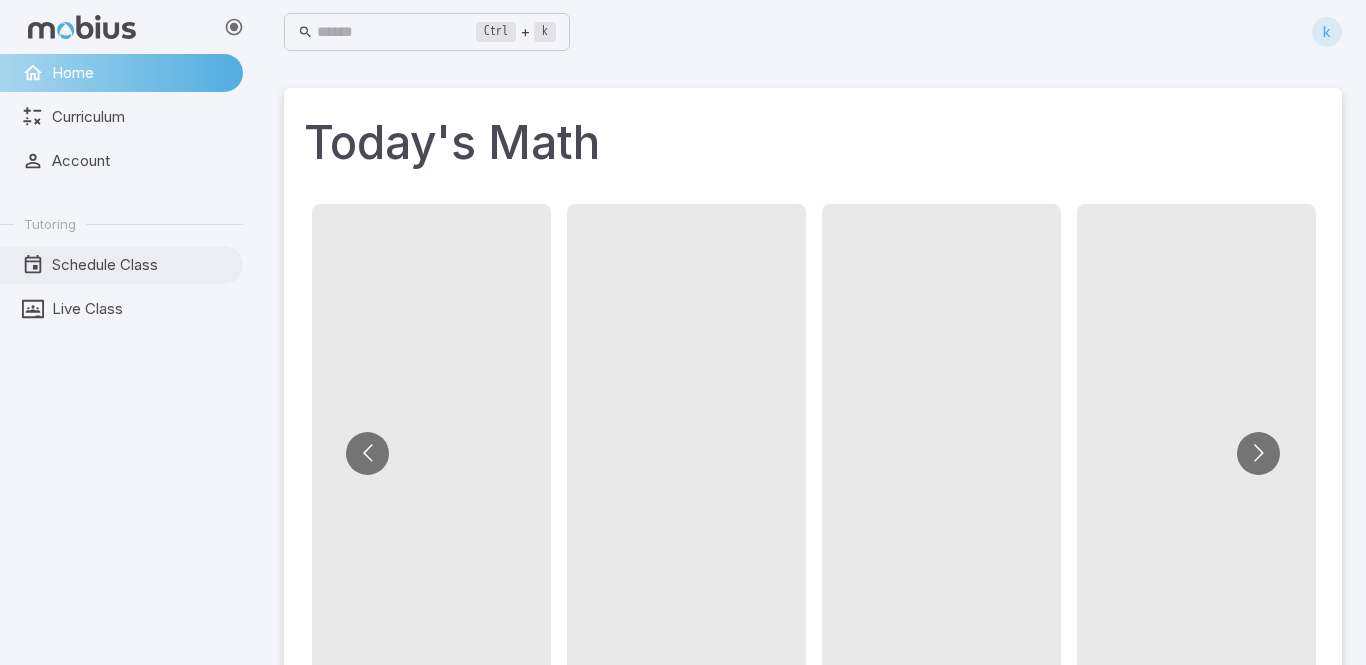 click on "Schedule Class" at bounding box center (140, 265) 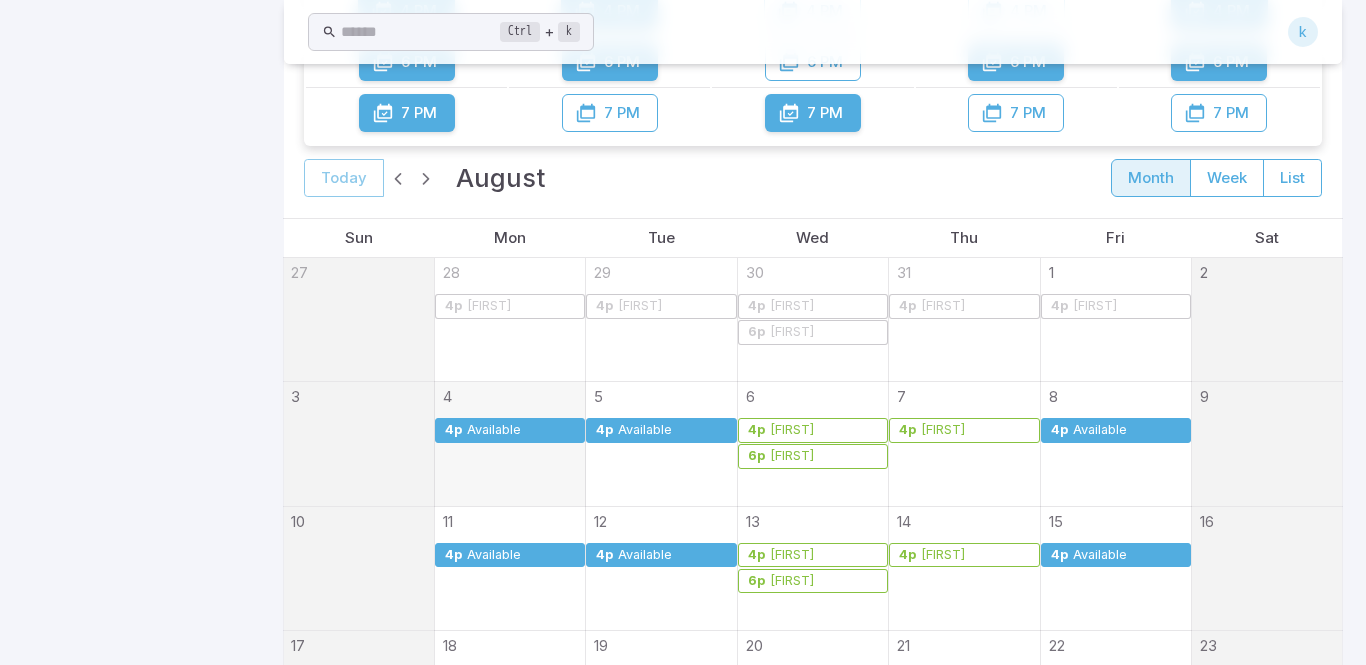 scroll, scrollTop: 398, scrollLeft: 0, axis: vertical 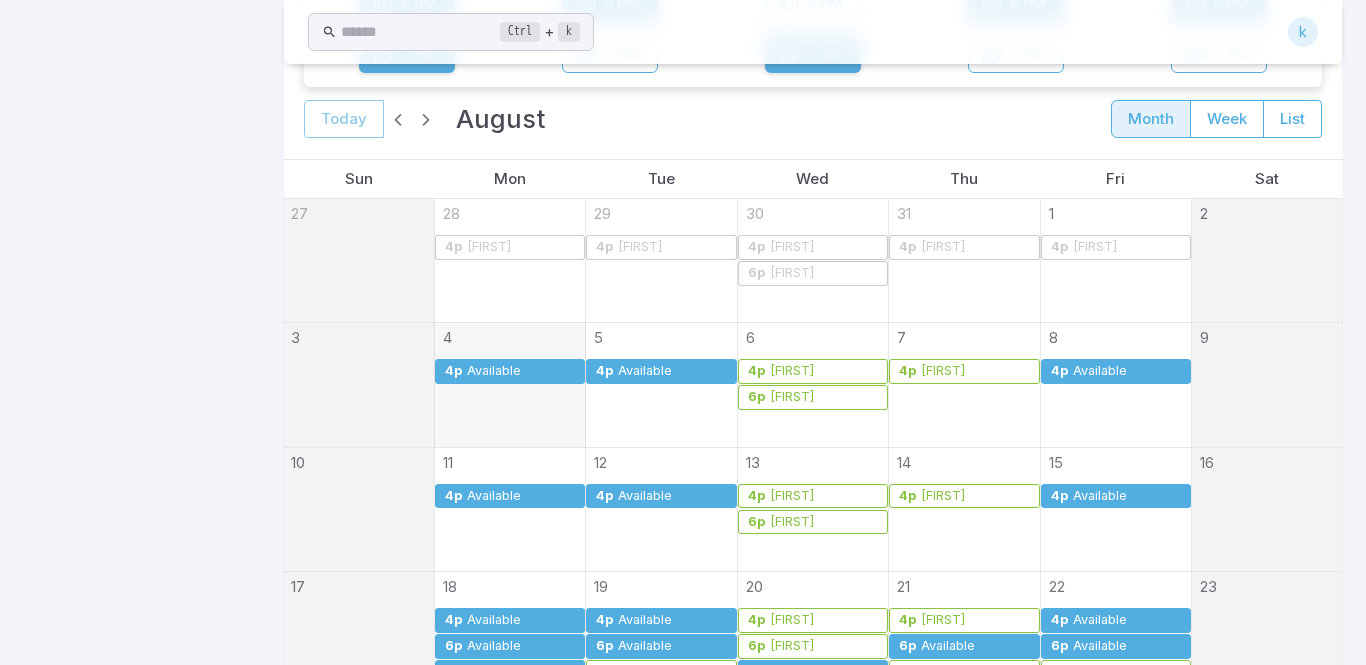 click on "4p Available" at bounding box center (1116, 524) 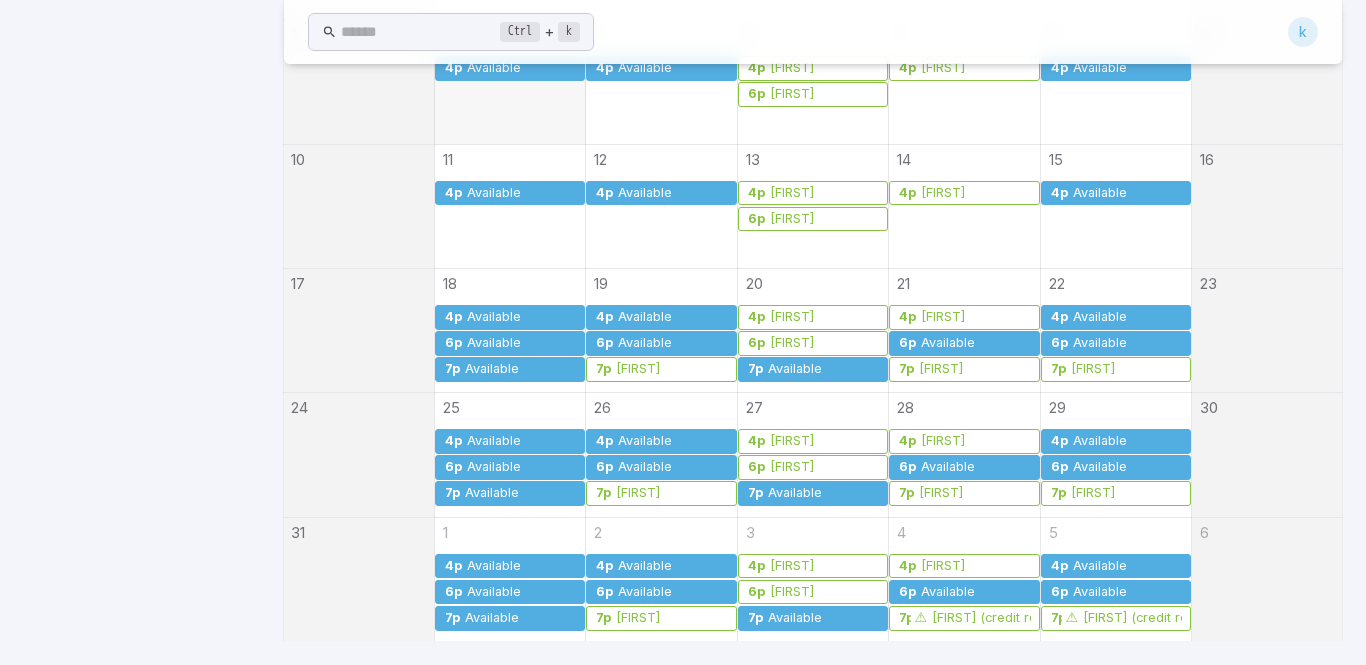 scroll, scrollTop: 0, scrollLeft: 0, axis: both 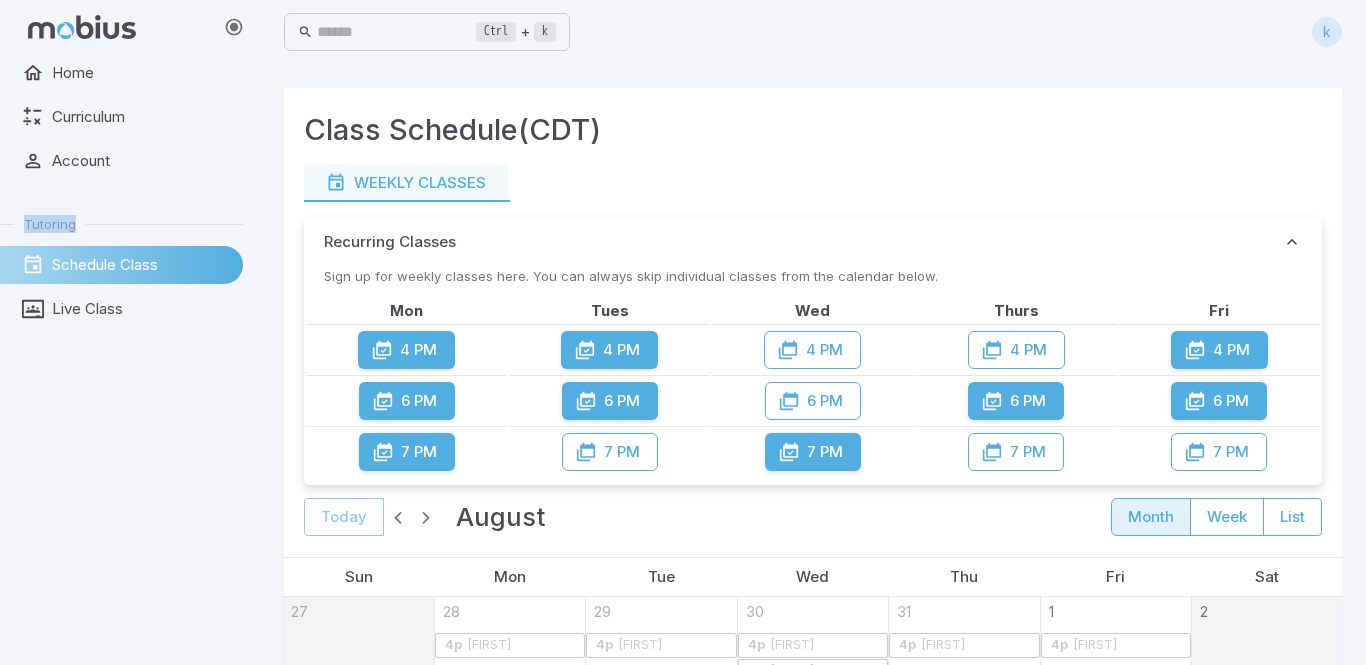 drag, startPoint x: 7, startPoint y: 217, endPoint x: 104, endPoint y: 223, distance: 97.18539 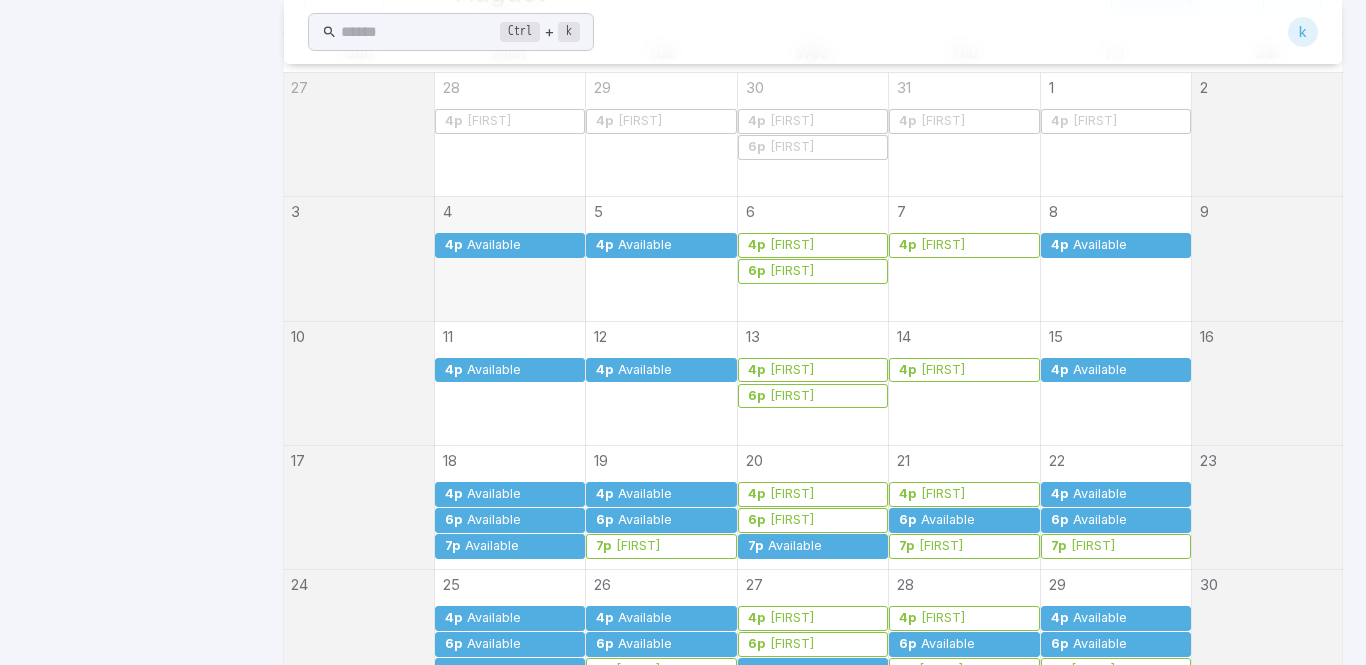 scroll, scrollTop: 450, scrollLeft: 0, axis: vertical 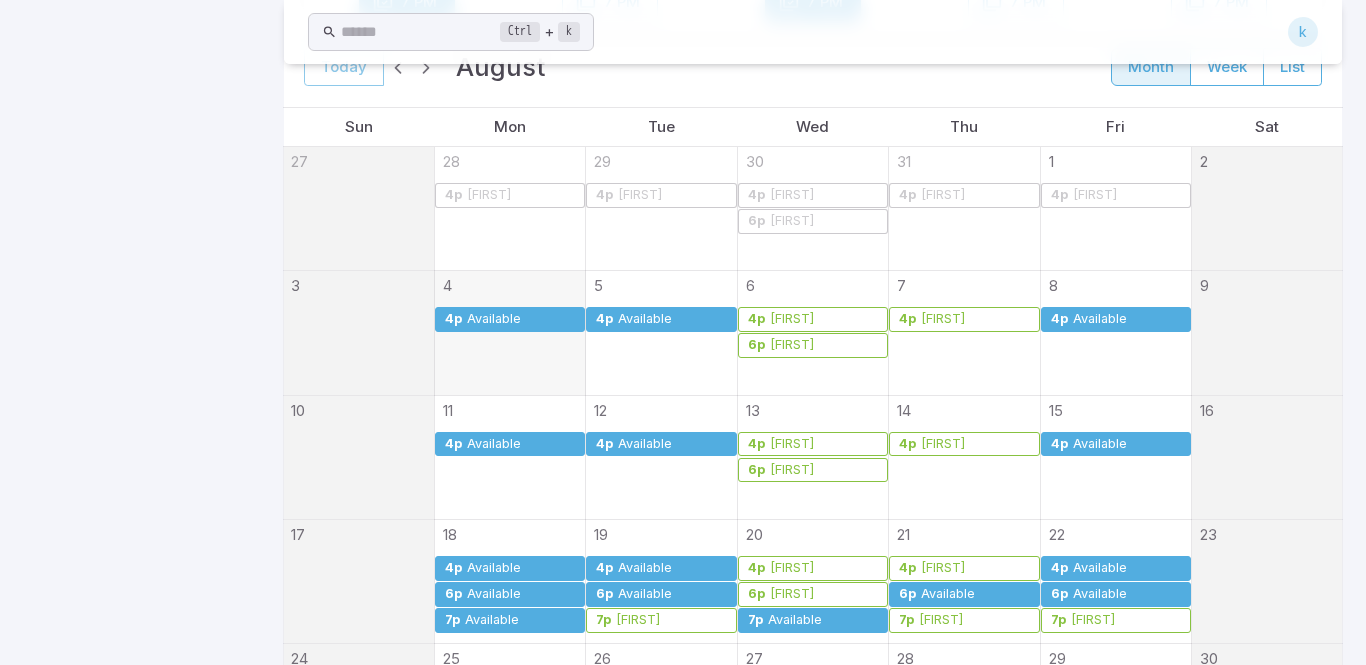 click on "8 4p Available" at bounding box center [1116, 332] 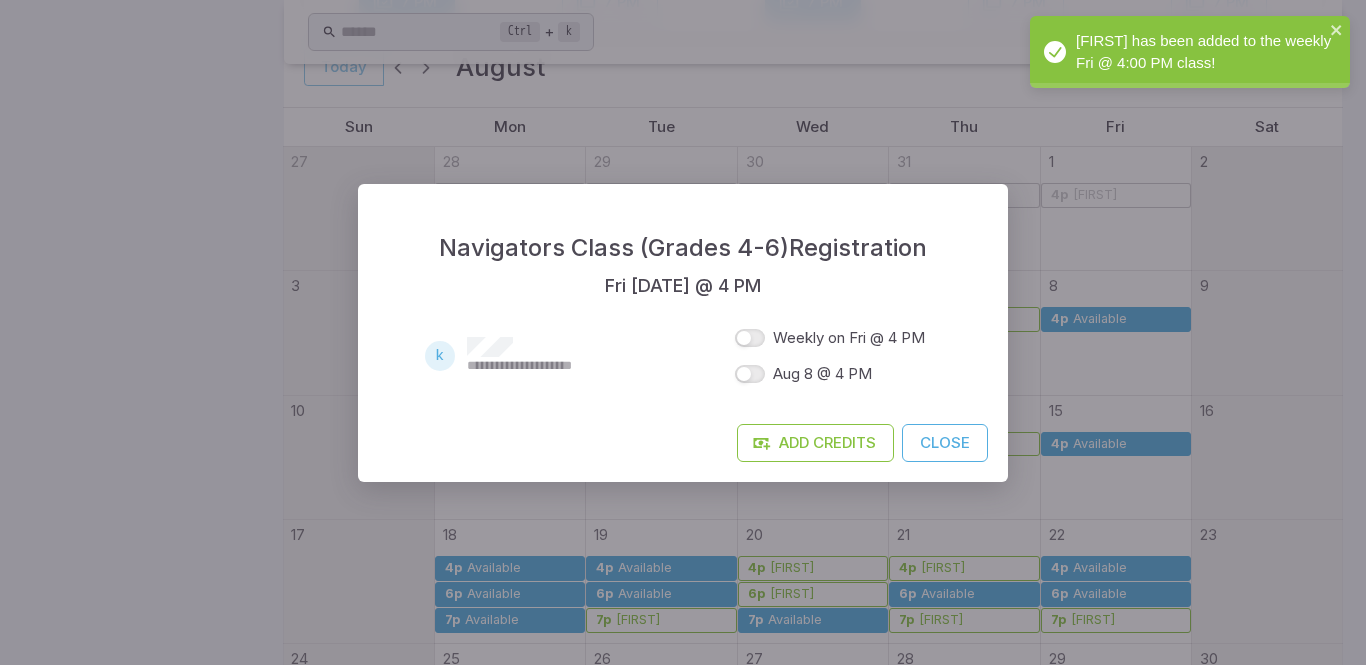 click on "Close" at bounding box center (945, 443) 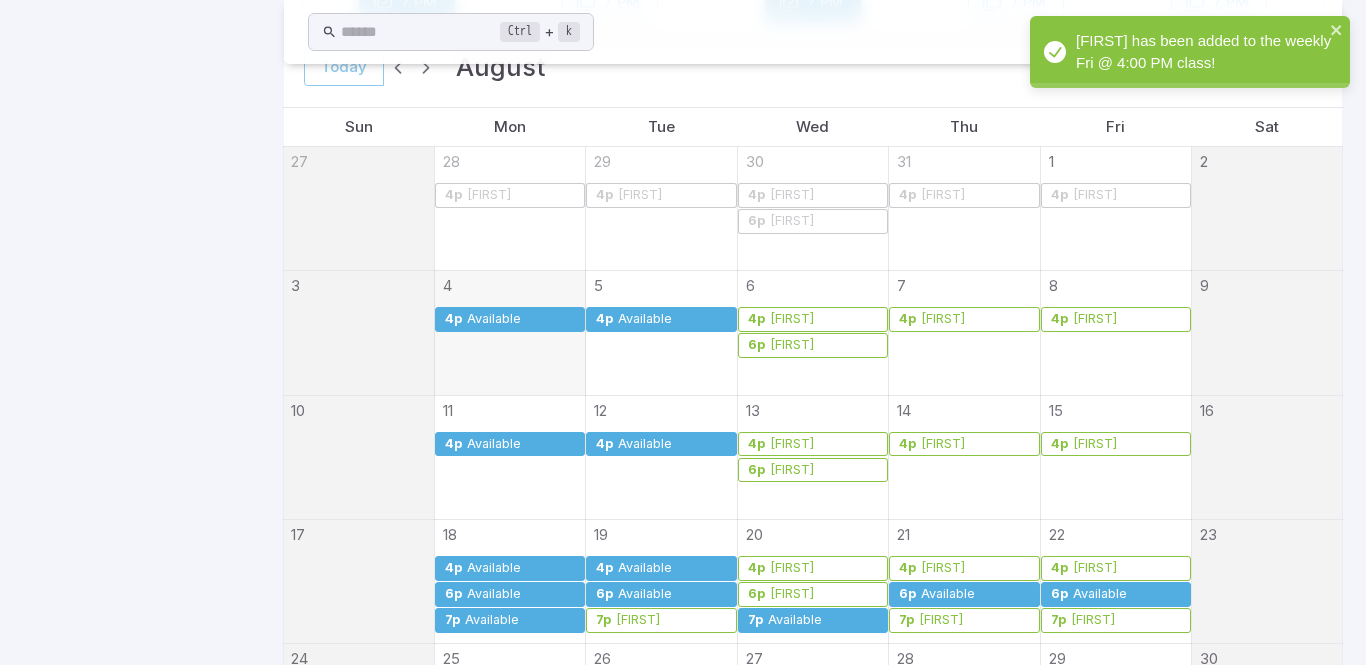 click on "Available" at bounding box center (494, 319) 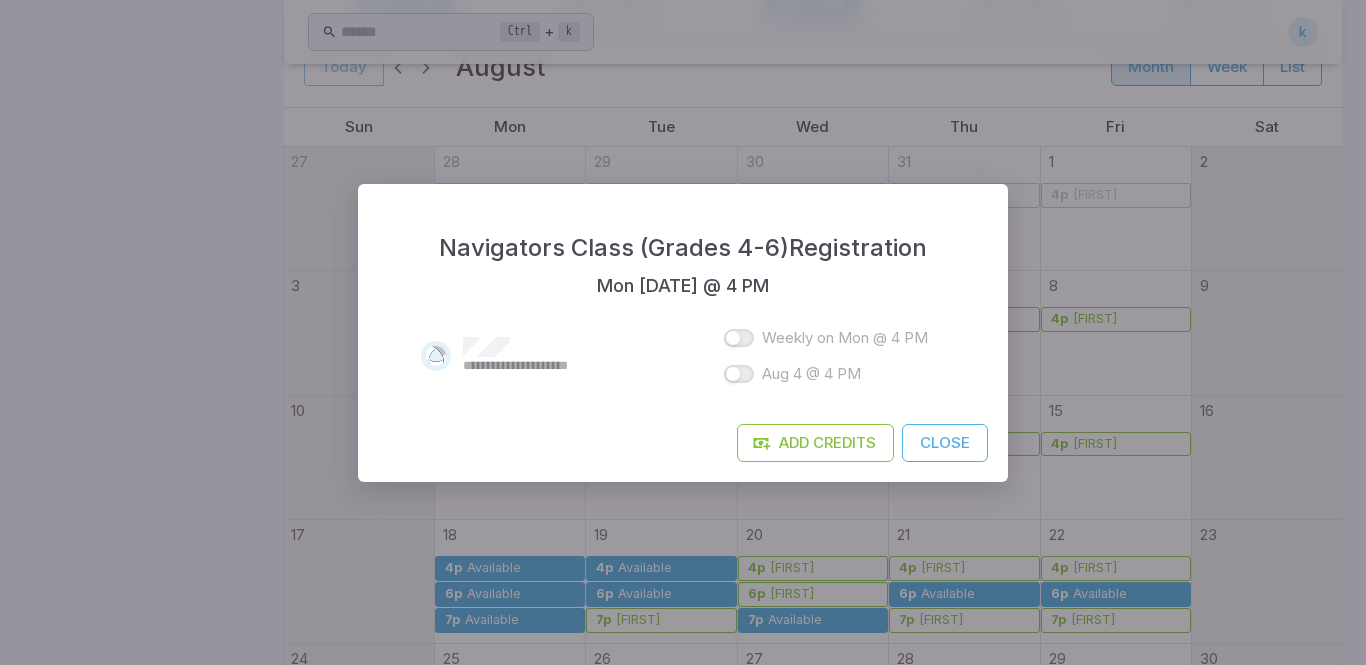 click on "Close" at bounding box center [945, 443] 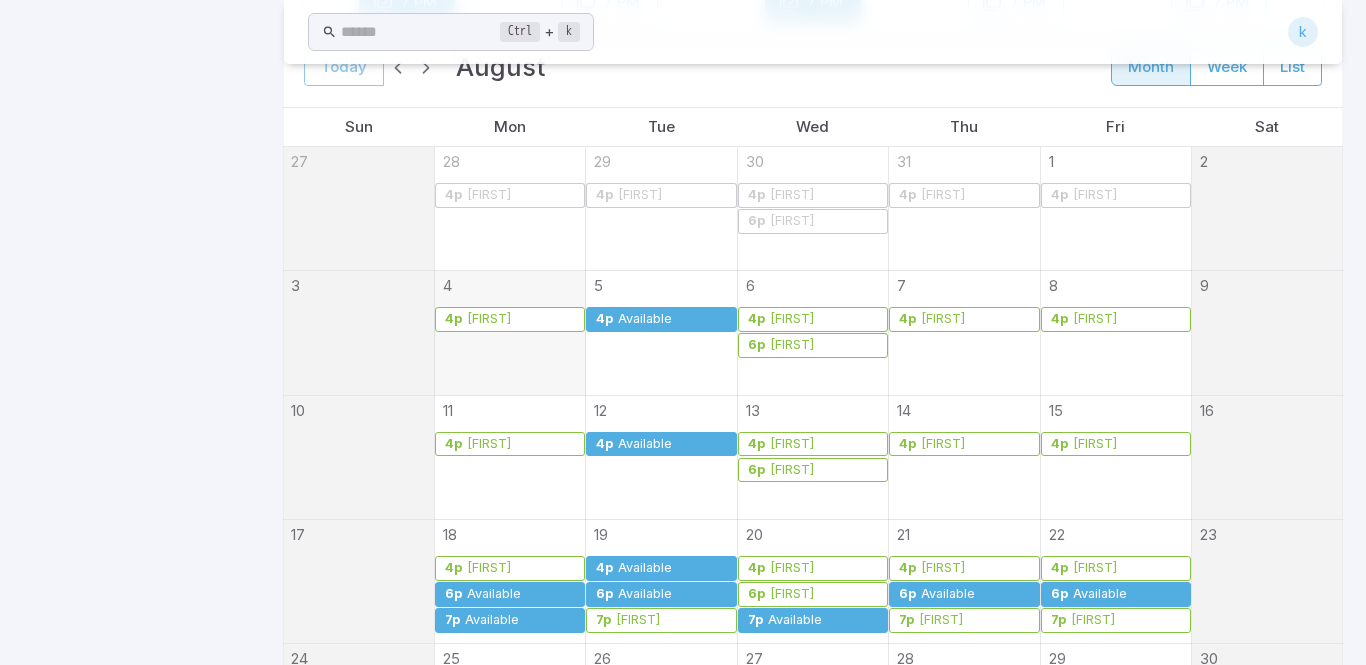 click on "Available" at bounding box center (645, 319) 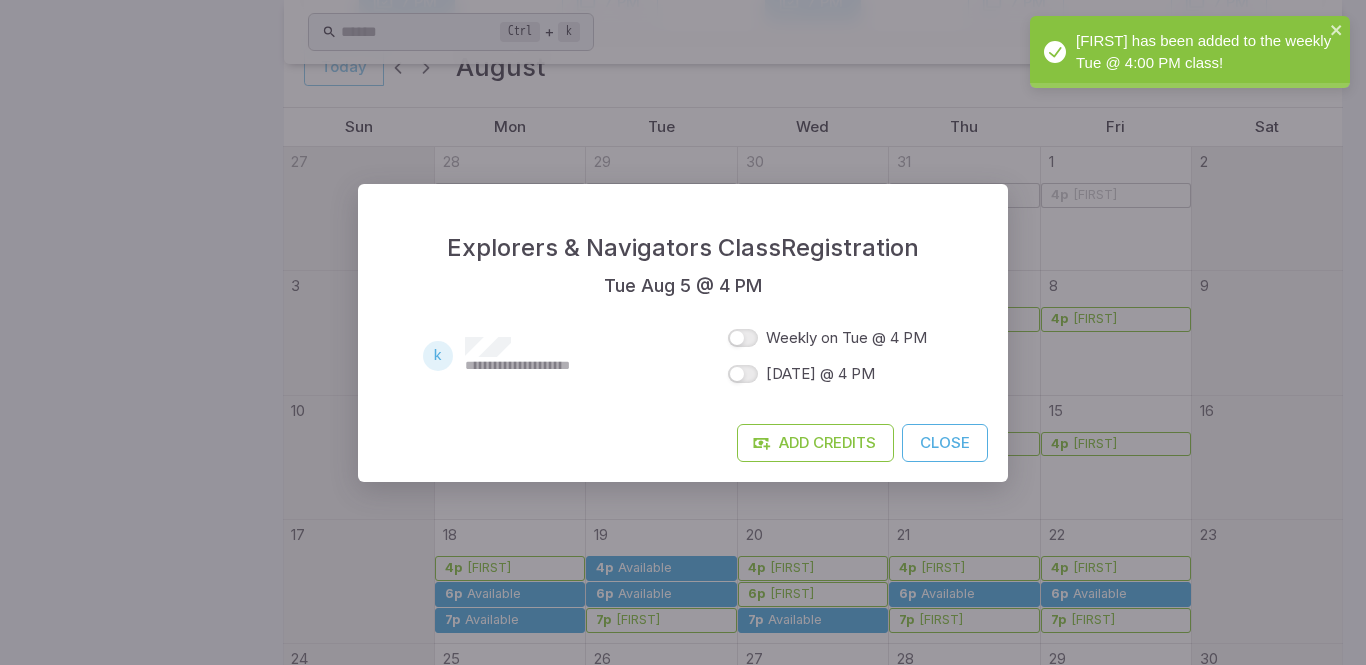 click on "Close" at bounding box center (945, 443) 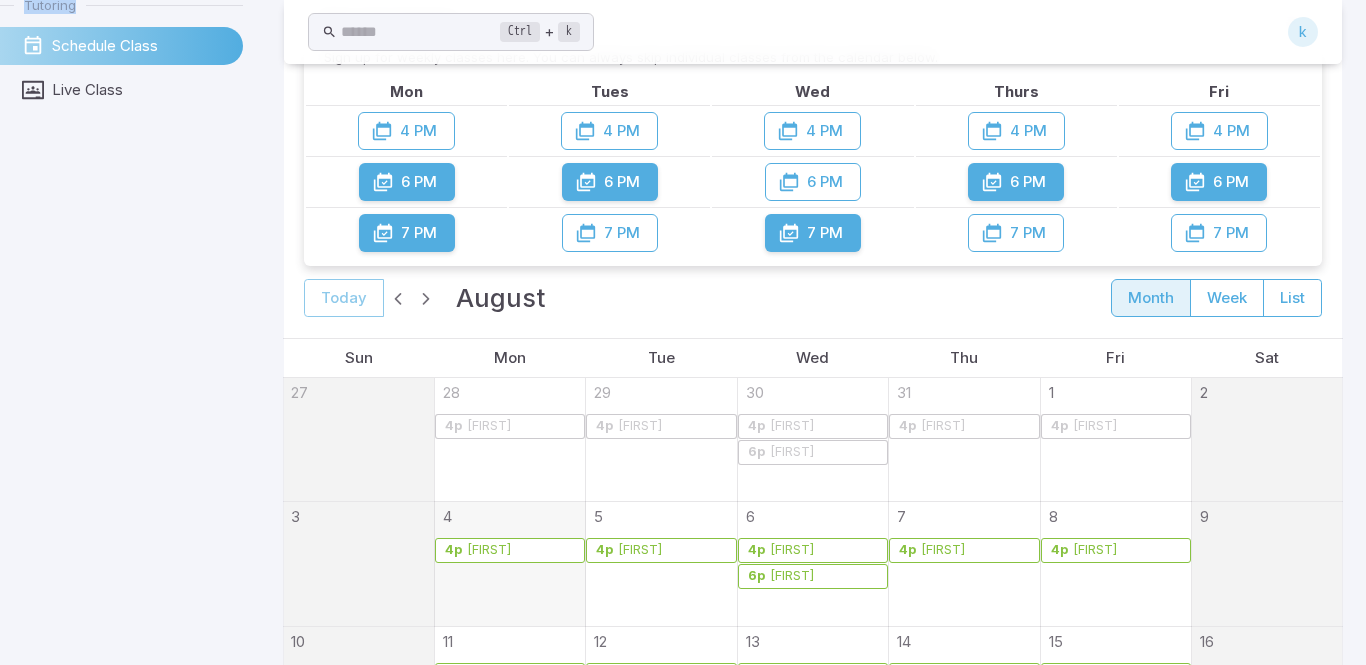 scroll, scrollTop: 200, scrollLeft: 0, axis: vertical 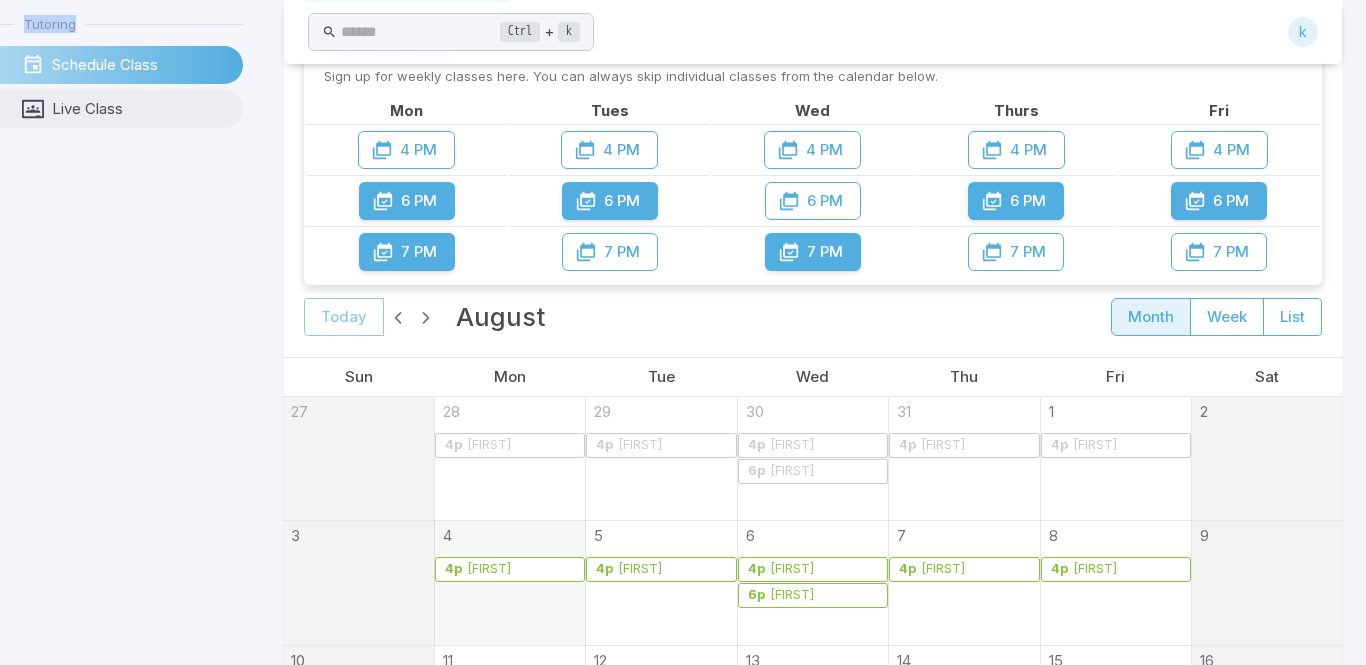 click on "Live Class" at bounding box center [121, 109] 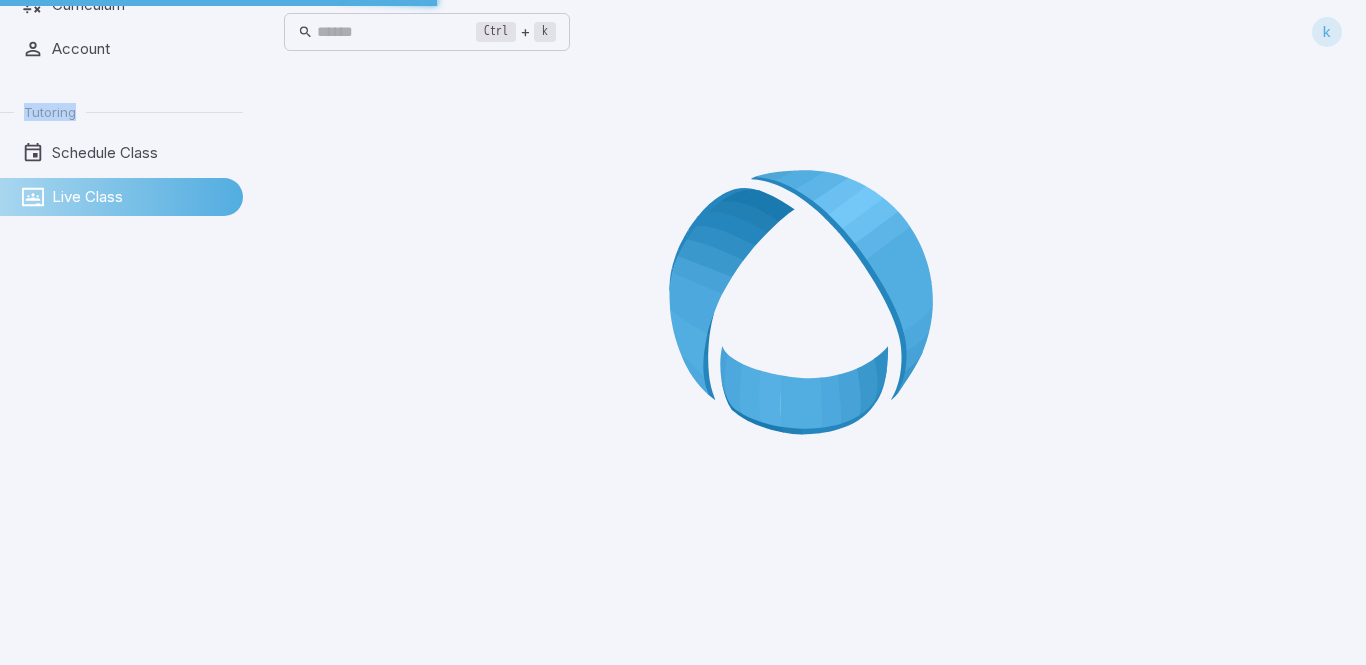 scroll, scrollTop: 0, scrollLeft: 0, axis: both 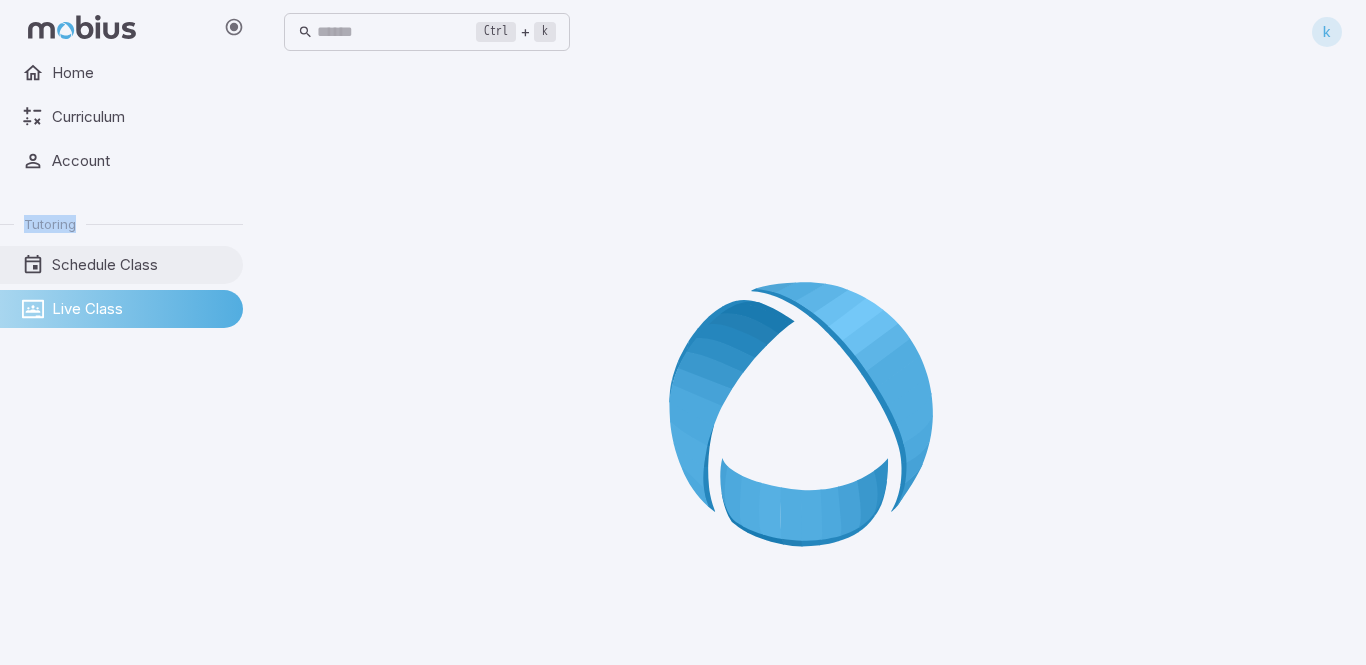 click on "Schedule Class" at bounding box center [140, 265] 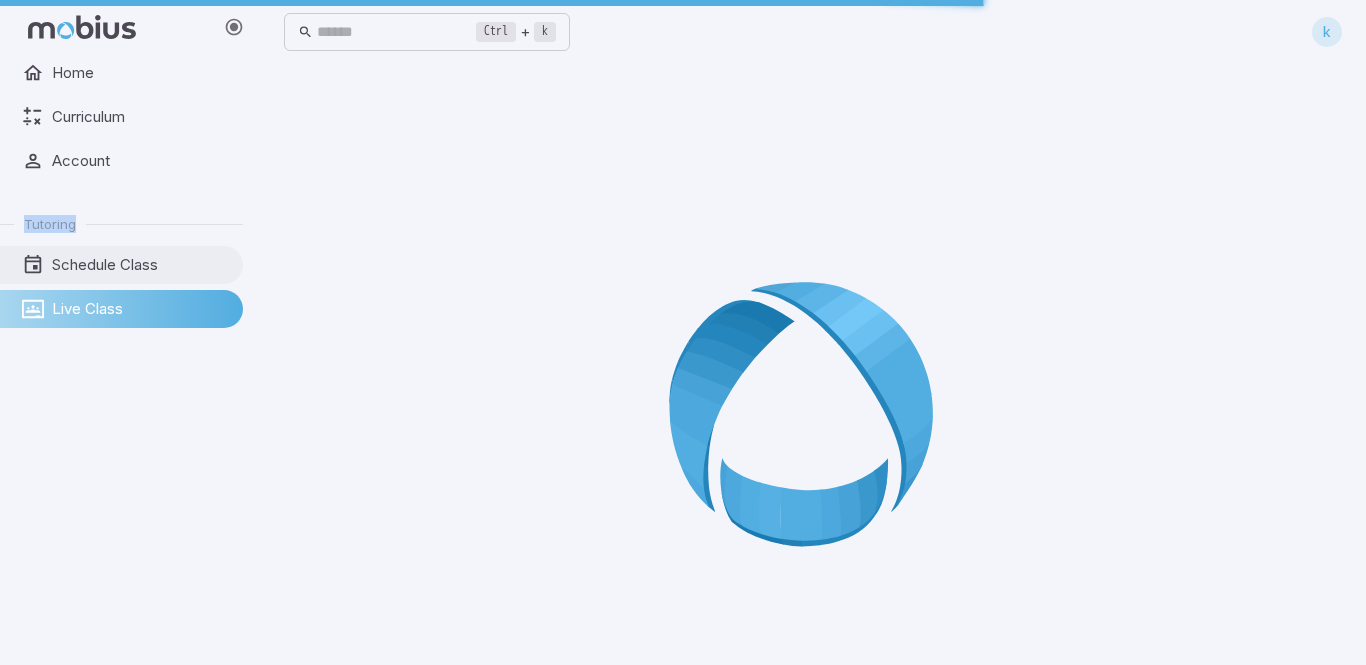 click on "Schedule Class" at bounding box center (140, 265) 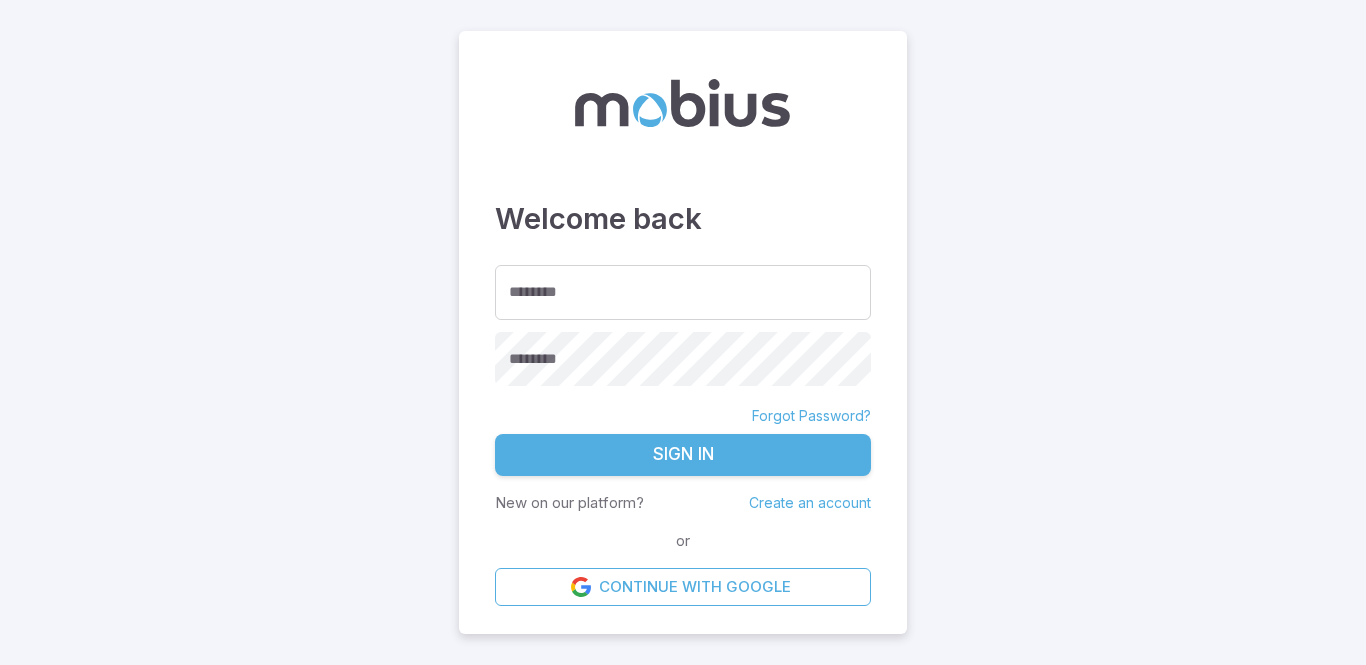 scroll, scrollTop: 0, scrollLeft: 0, axis: both 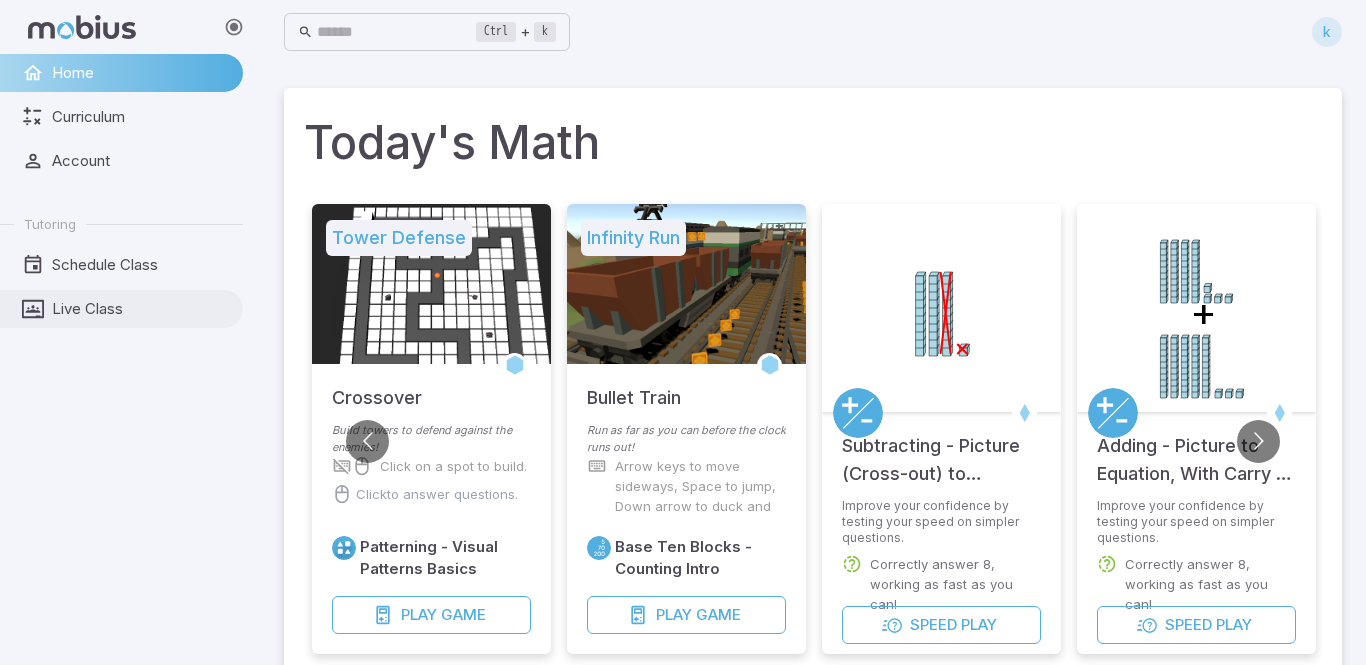 click on "Live Class" at bounding box center [140, 309] 